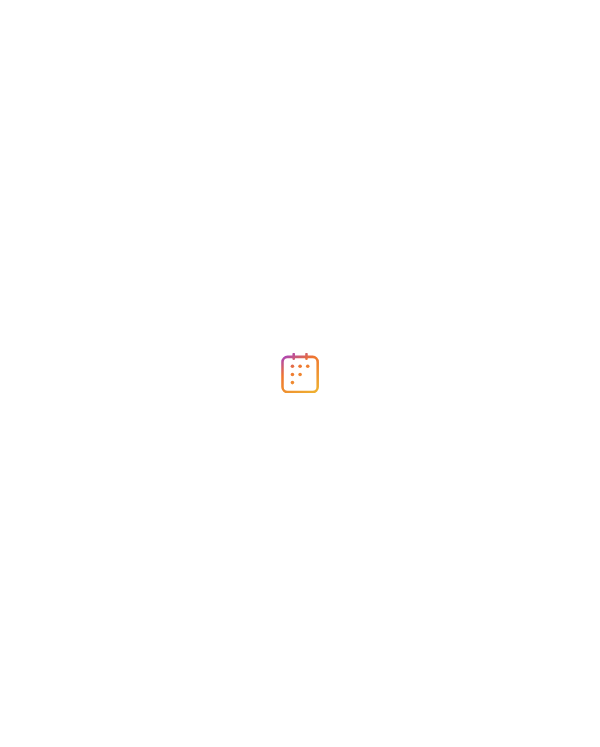 scroll, scrollTop: 0, scrollLeft: 0, axis: both 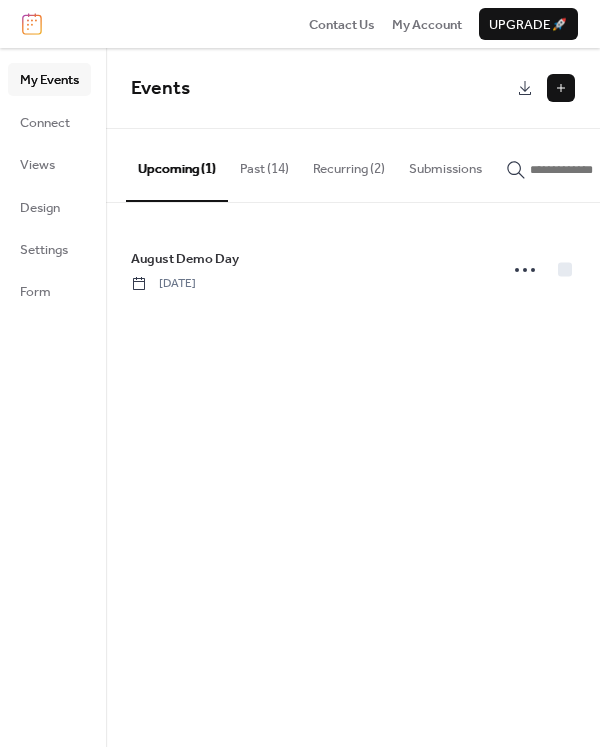 click at bounding box center (561, 88) 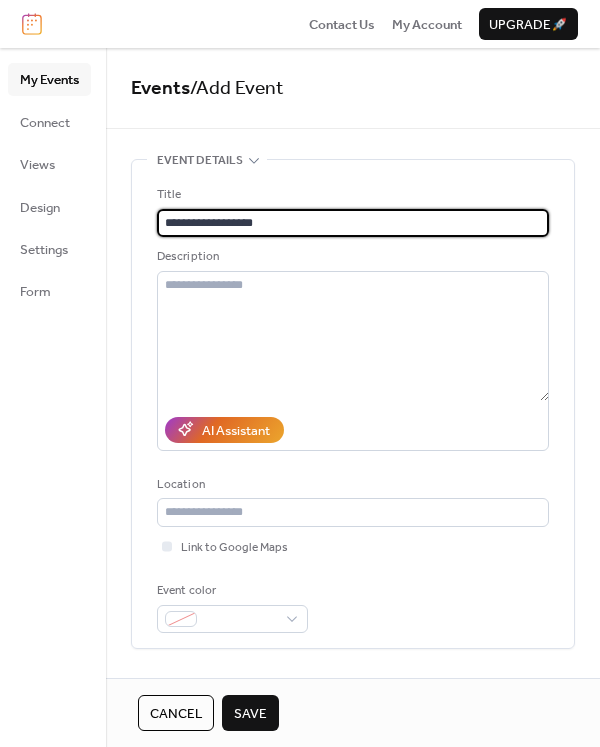 click on "**********" at bounding box center (353, 223) 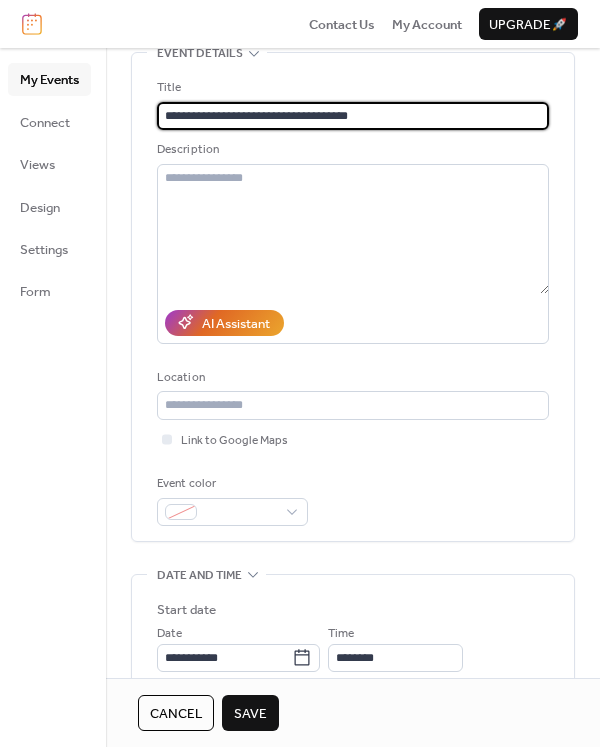 scroll, scrollTop: 118, scrollLeft: 0, axis: vertical 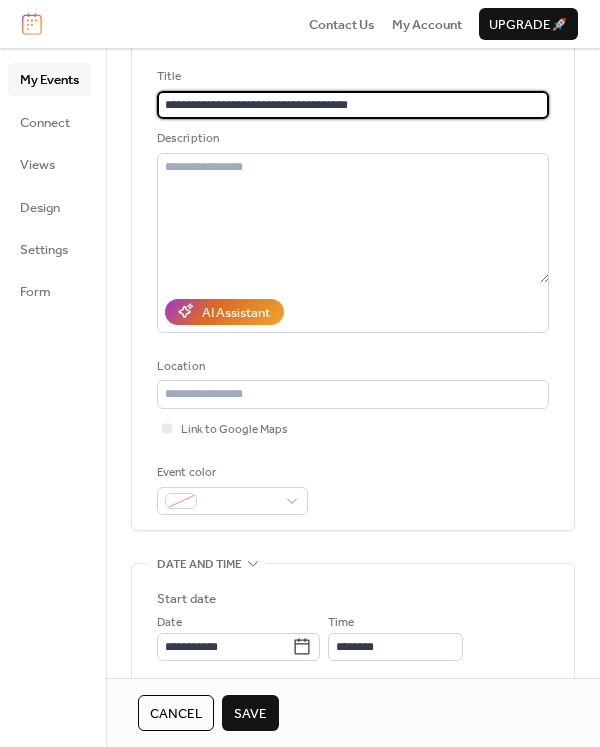 type on "**********" 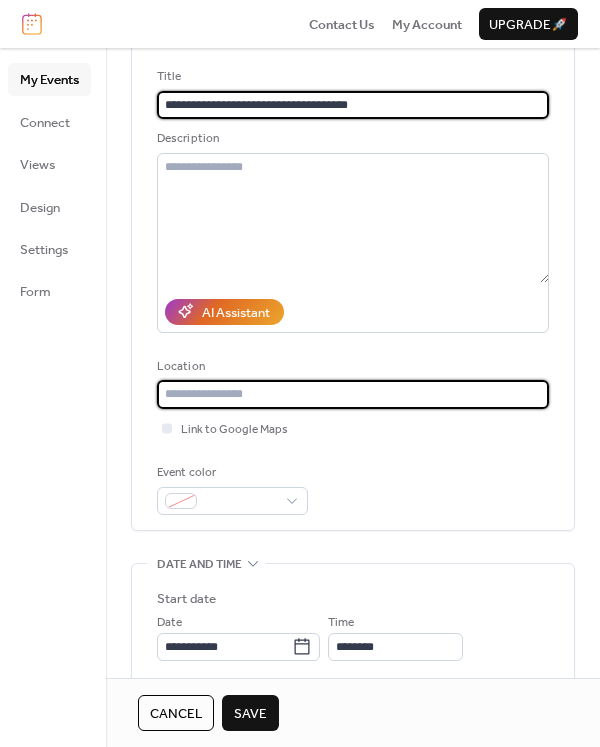 click at bounding box center (353, 394) 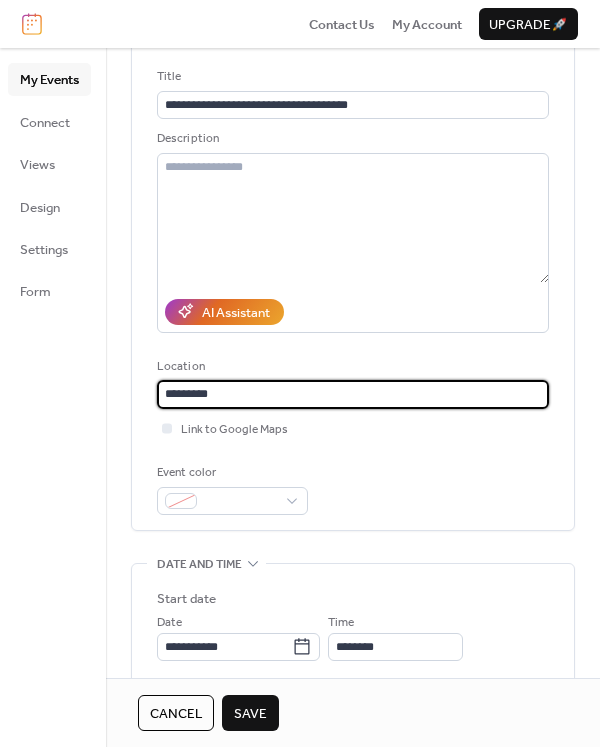 type on "*********" 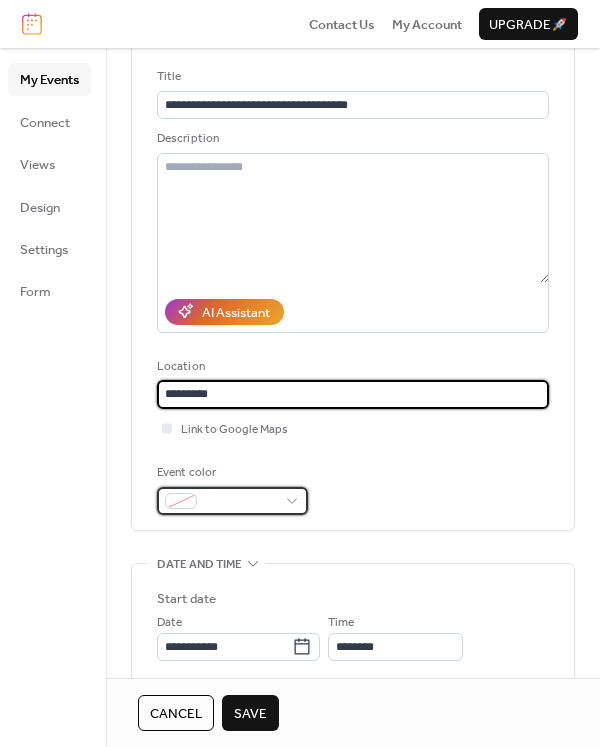 click at bounding box center (232, 501) 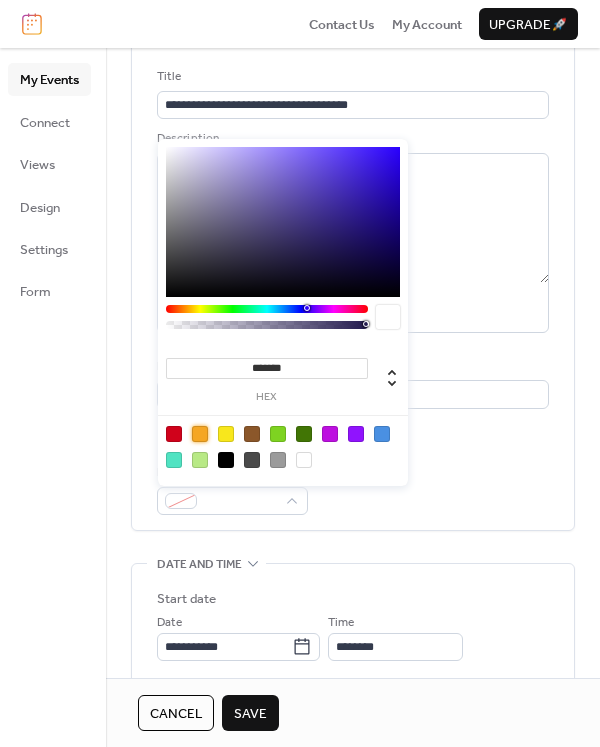 click at bounding box center (200, 434) 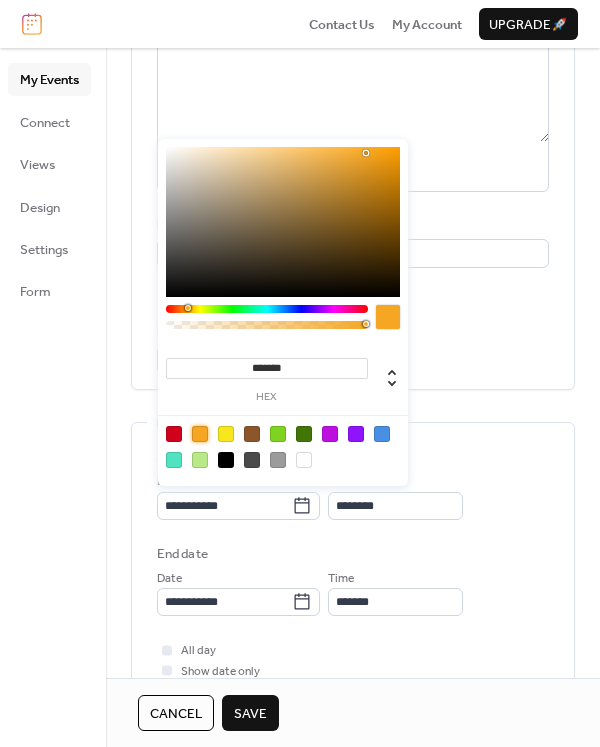scroll, scrollTop: 260, scrollLeft: 0, axis: vertical 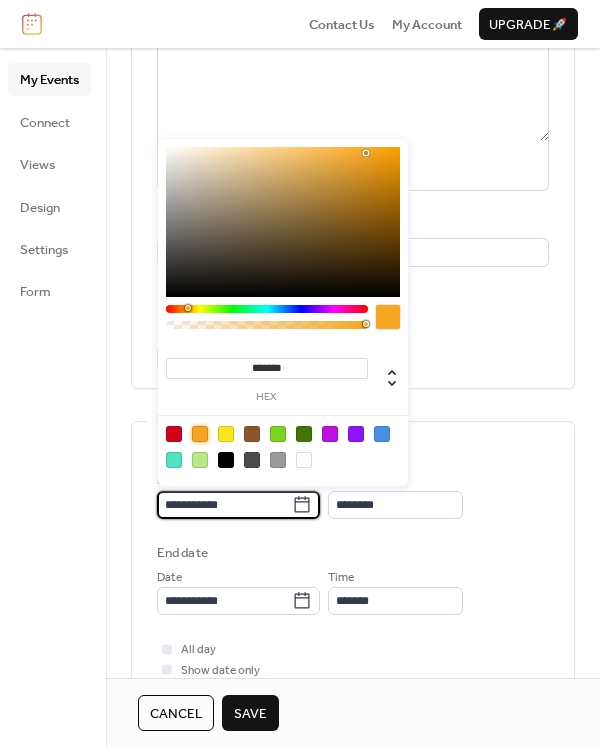 click on "**********" at bounding box center [224, 505] 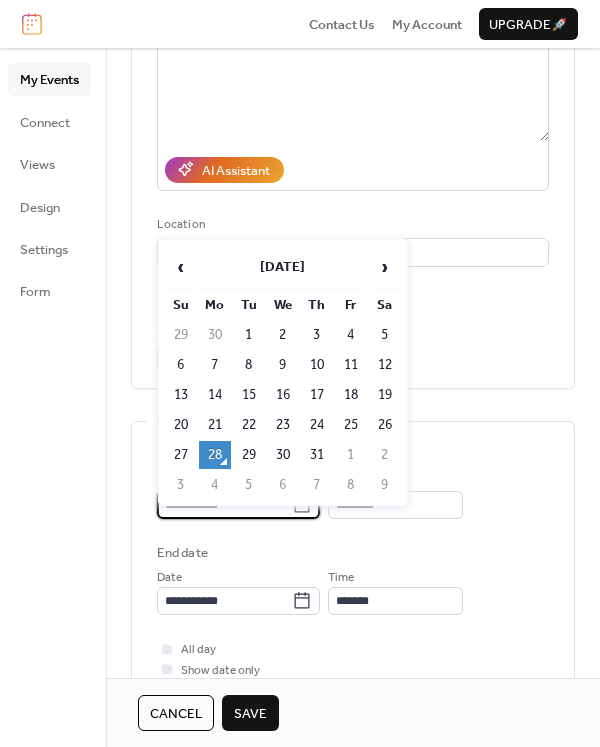click on "›" at bounding box center (385, 267) 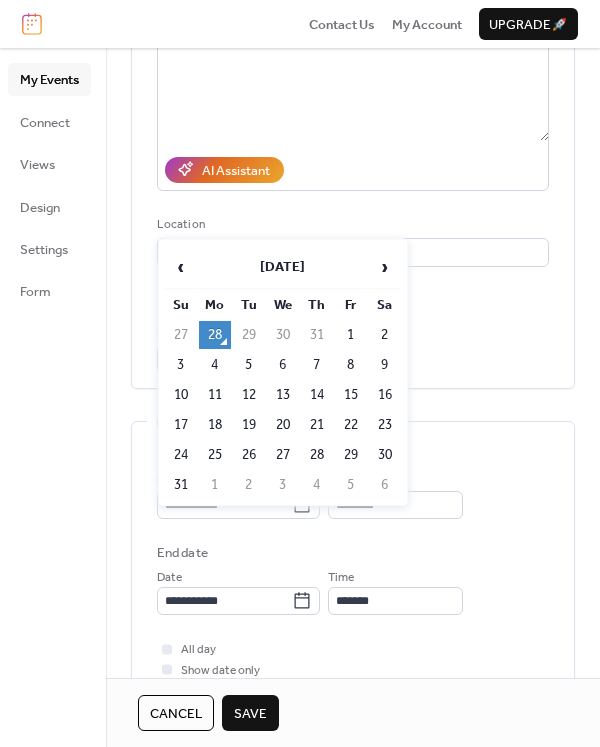 click on "›" at bounding box center (385, 267) 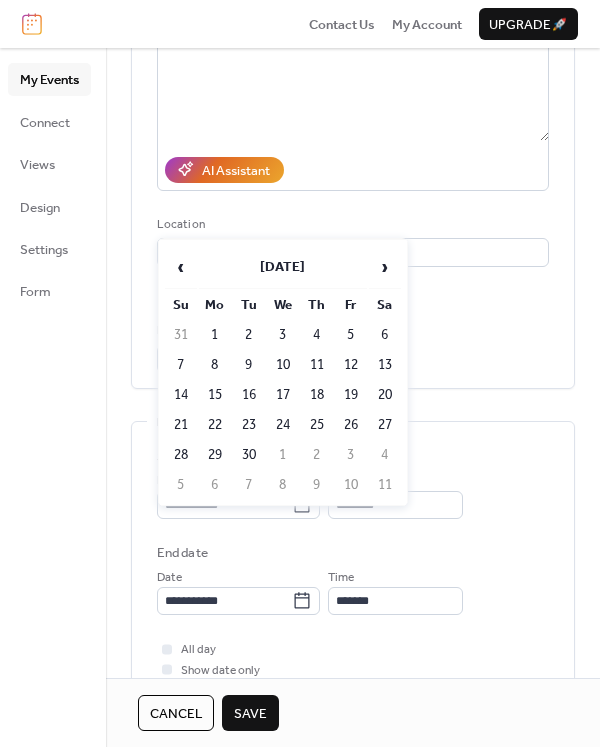 click on "6" at bounding box center [385, 335] 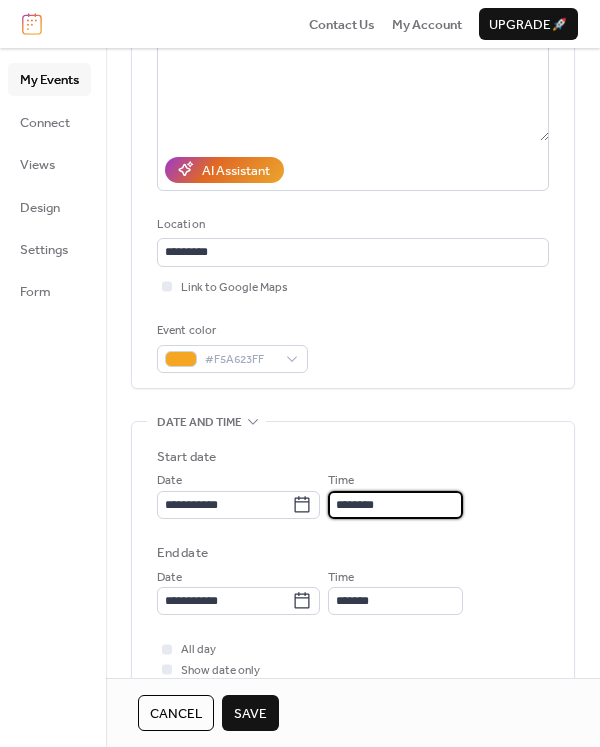 click on "********" at bounding box center (395, 505) 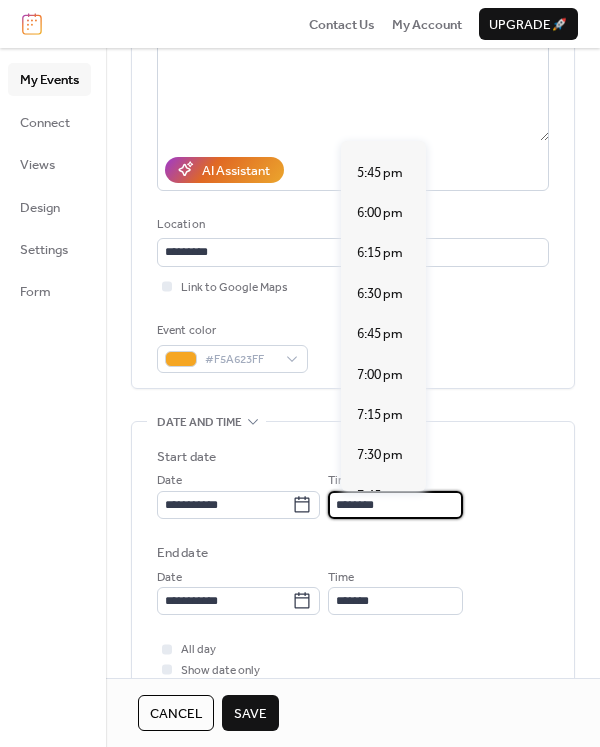 scroll, scrollTop: 2860, scrollLeft: 0, axis: vertical 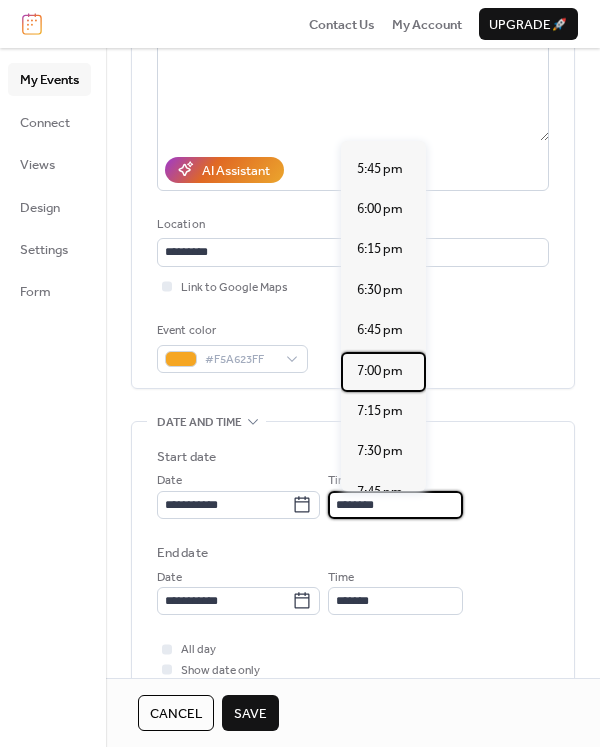 click on "7:00 pm" at bounding box center (380, 371) 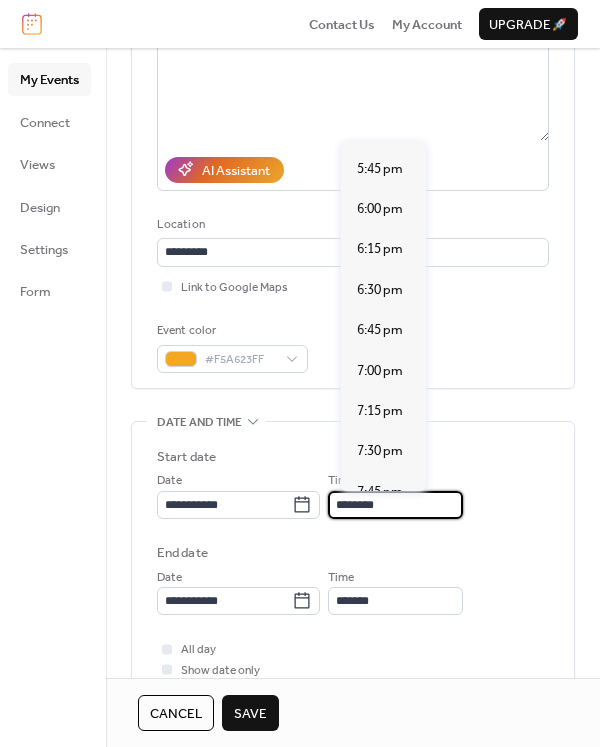 type on "*******" 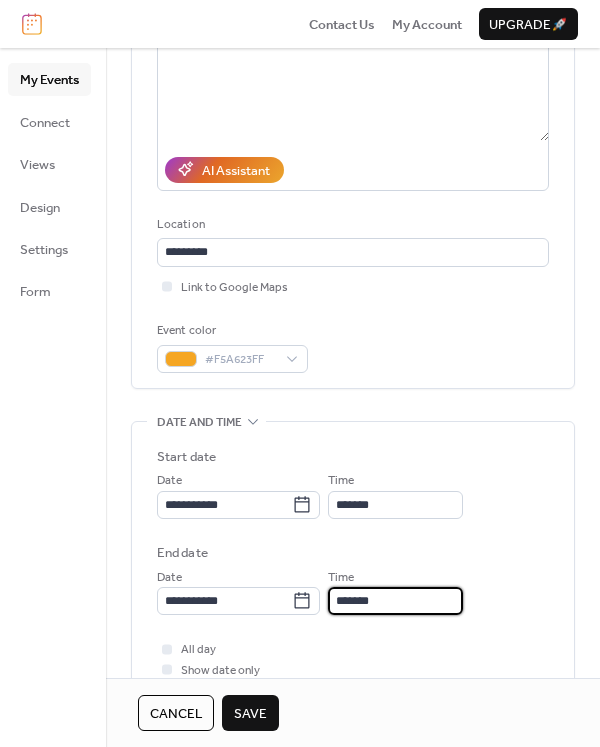 click on "*******" at bounding box center (395, 601) 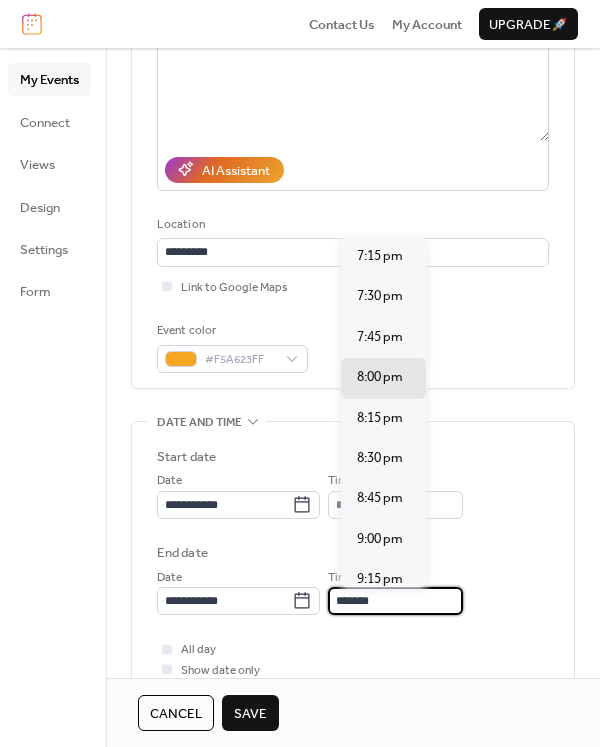 scroll, scrollTop: 0, scrollLeft: 0, axis: both 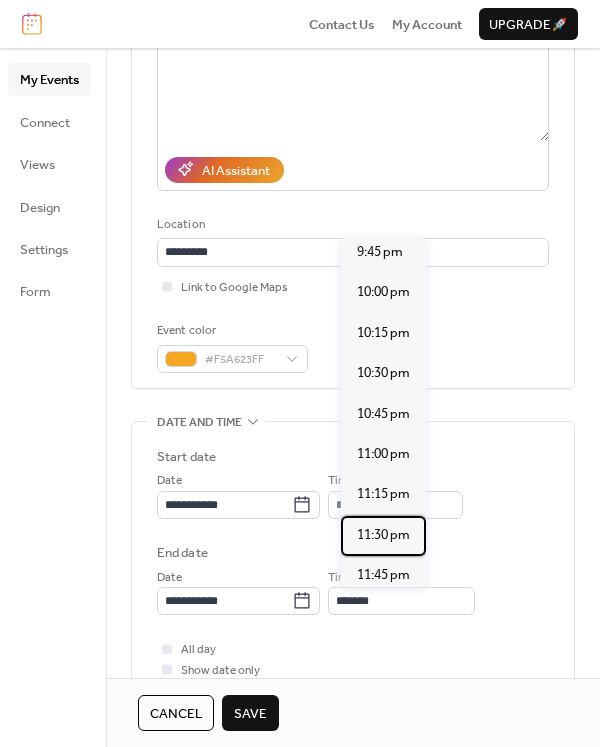 click on "11:30 pm" at bounding box center (383, 535) 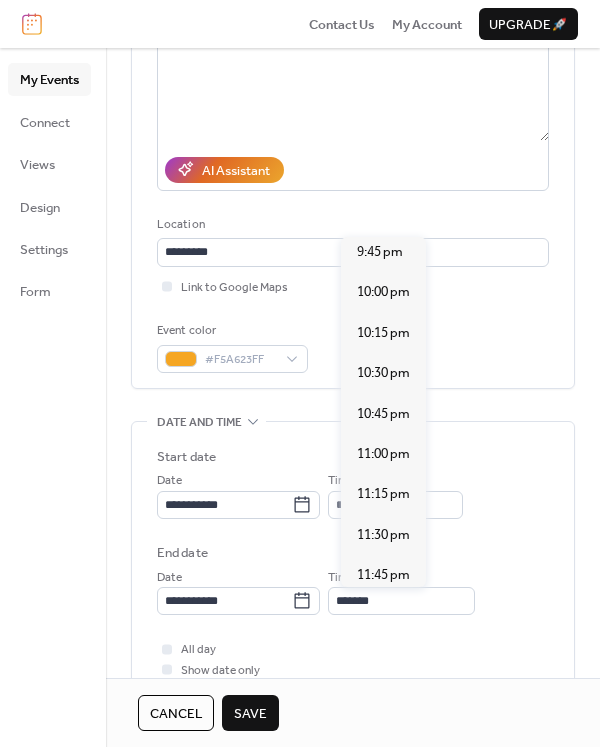 type on "********" 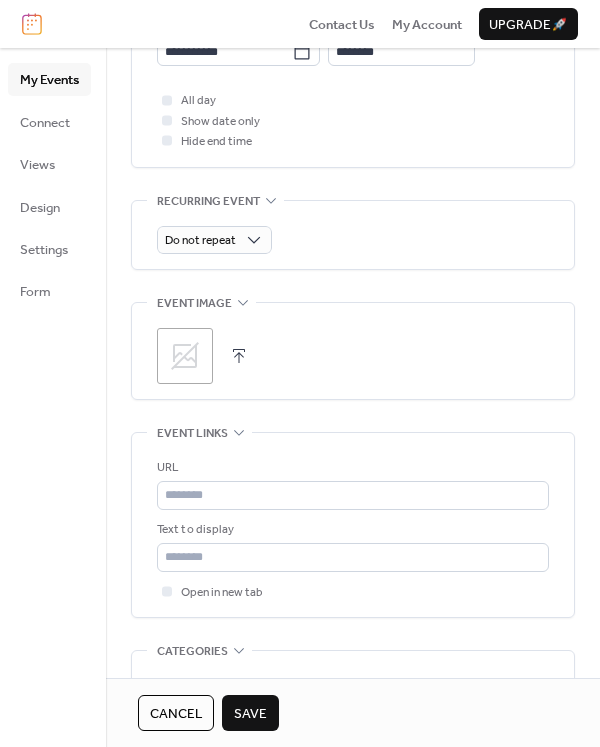 scroll, scrollTop: 810, scrollLeft: 0, axis: vertical 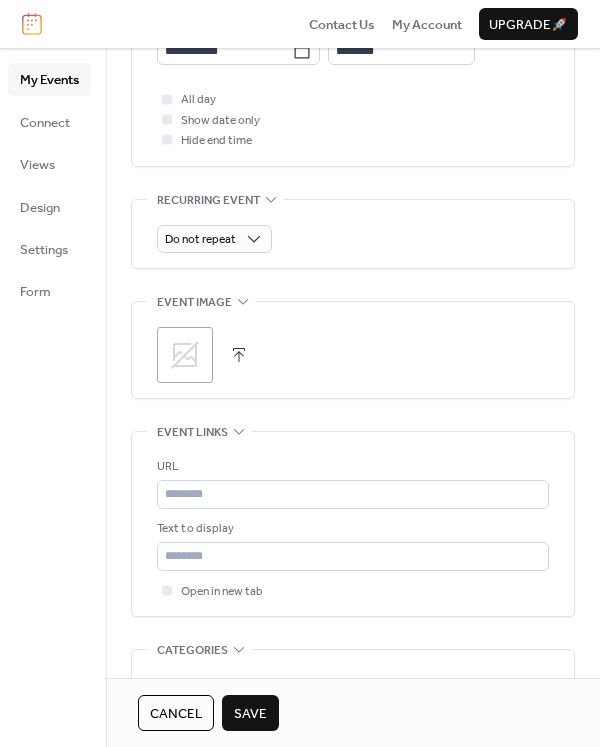 click on "Save" at bounding box center (250, 714) 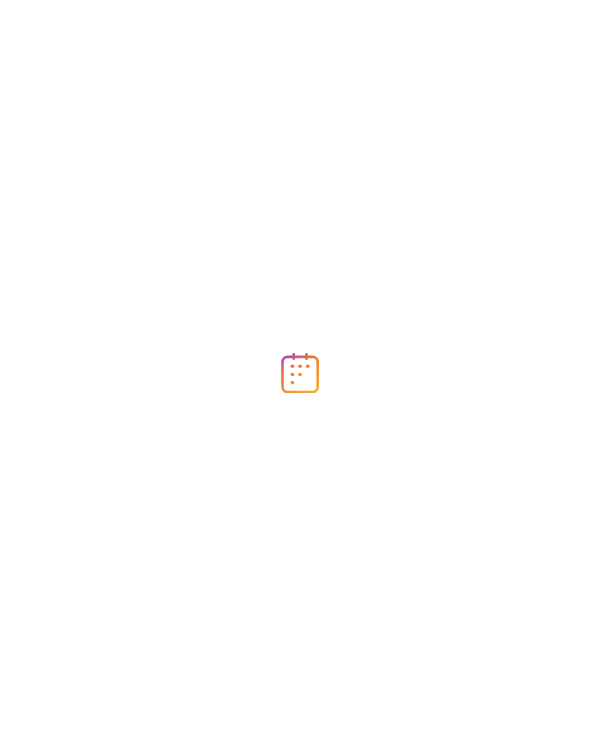 scroll, scrollTop: 0, scrollLeft: 0, axis: both 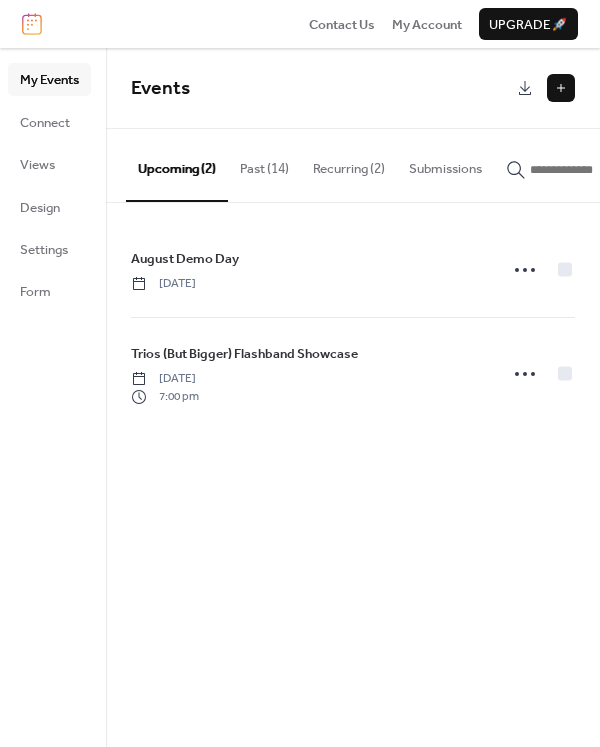 click on "Trios (But Bigger) Flashband Showcase Saturday, September 6, 2025 7:00 pm" at bounding box center [353, 374] 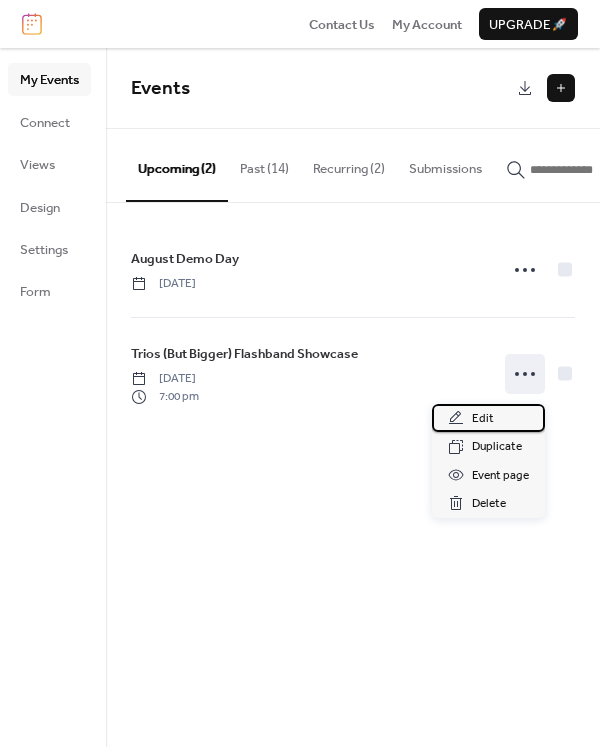 click on "Edit" at bounding box center (483, 419) 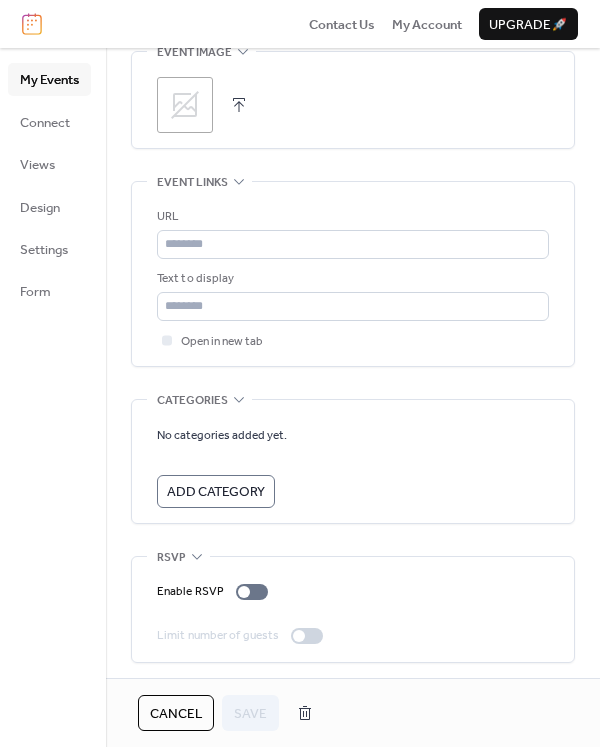 scroll, scrollTop: 1061, scrollLeft: 0, axis: vertical 